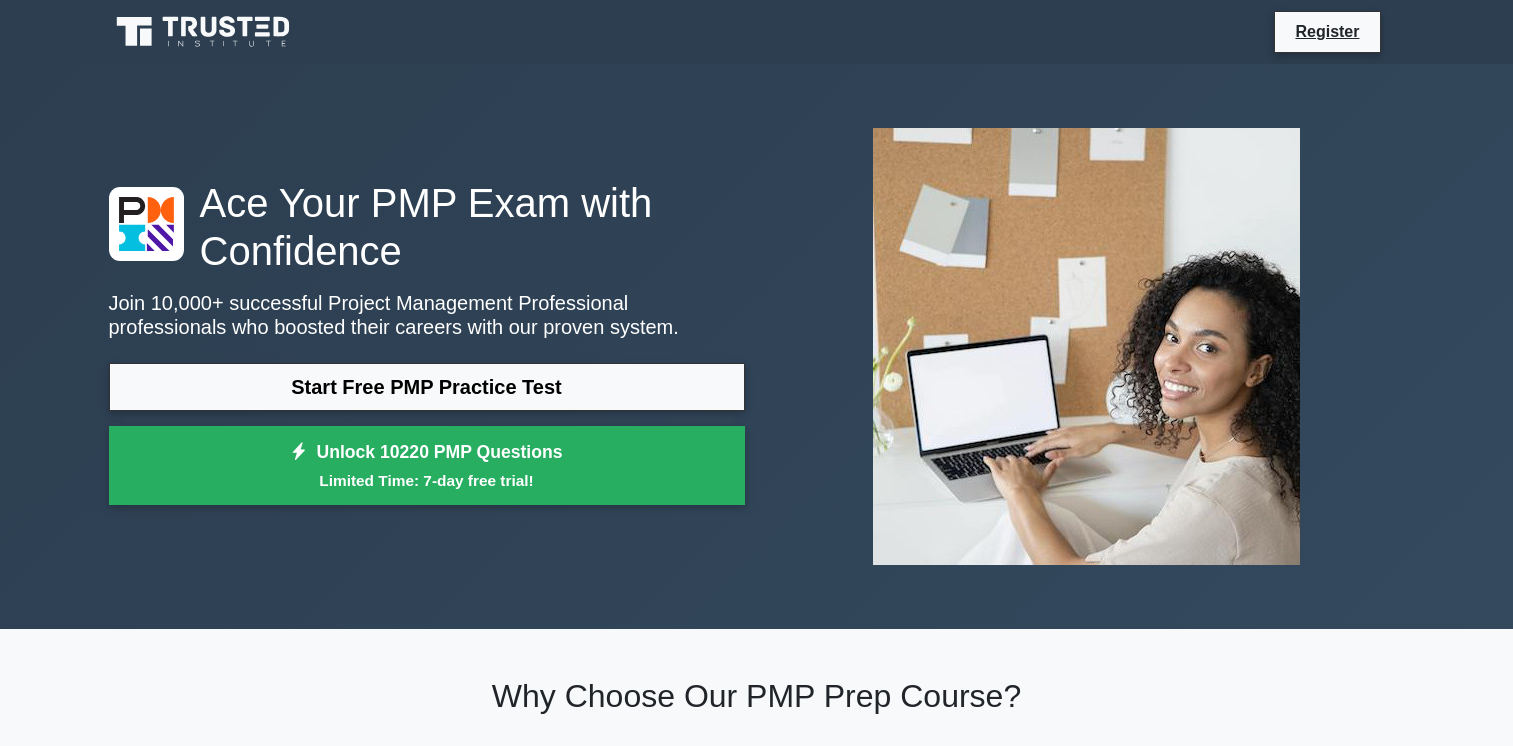 scroll, scrollTop: 0, scrollLeft: 0, axis: both 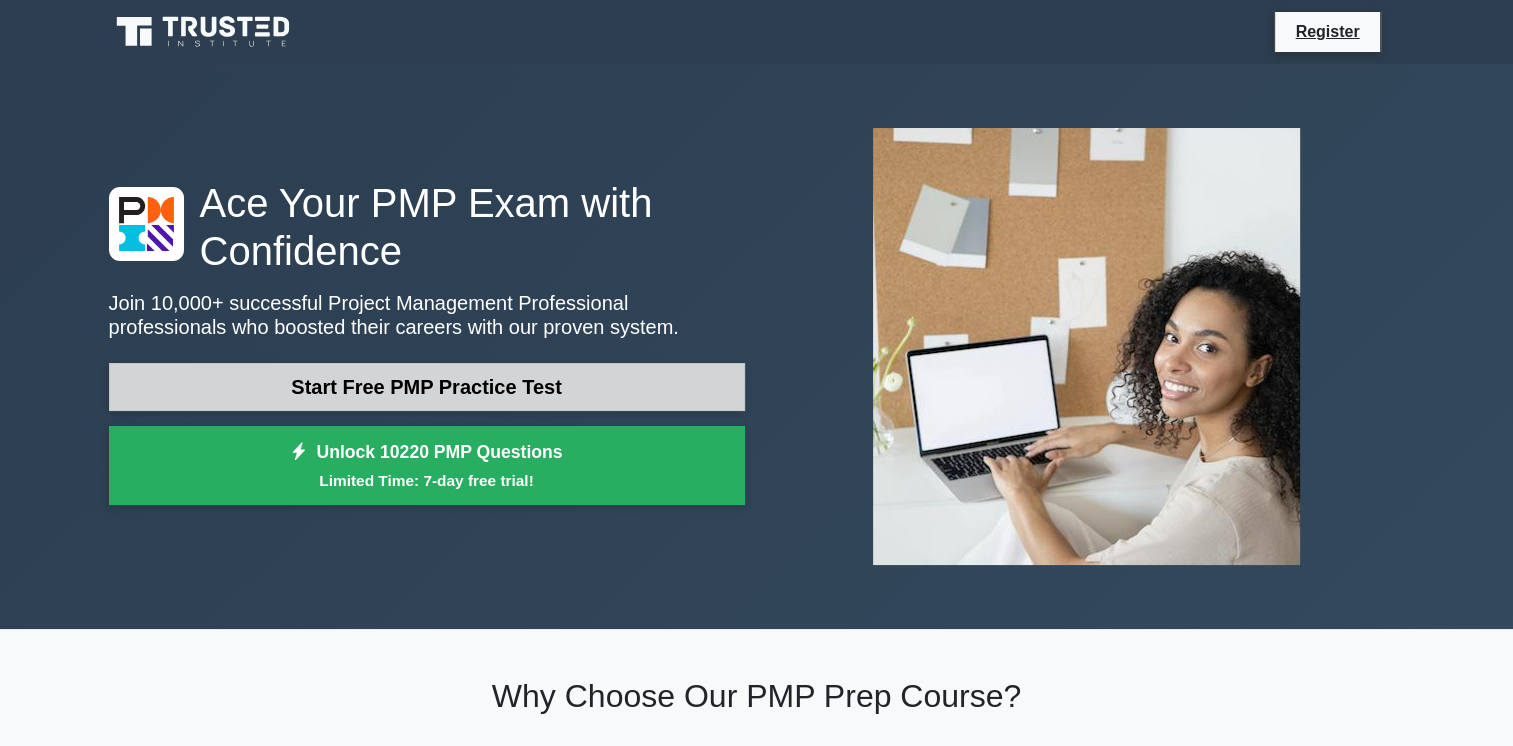 click on "Start Free PMP Practice Test" at bounding box center [427, 387] 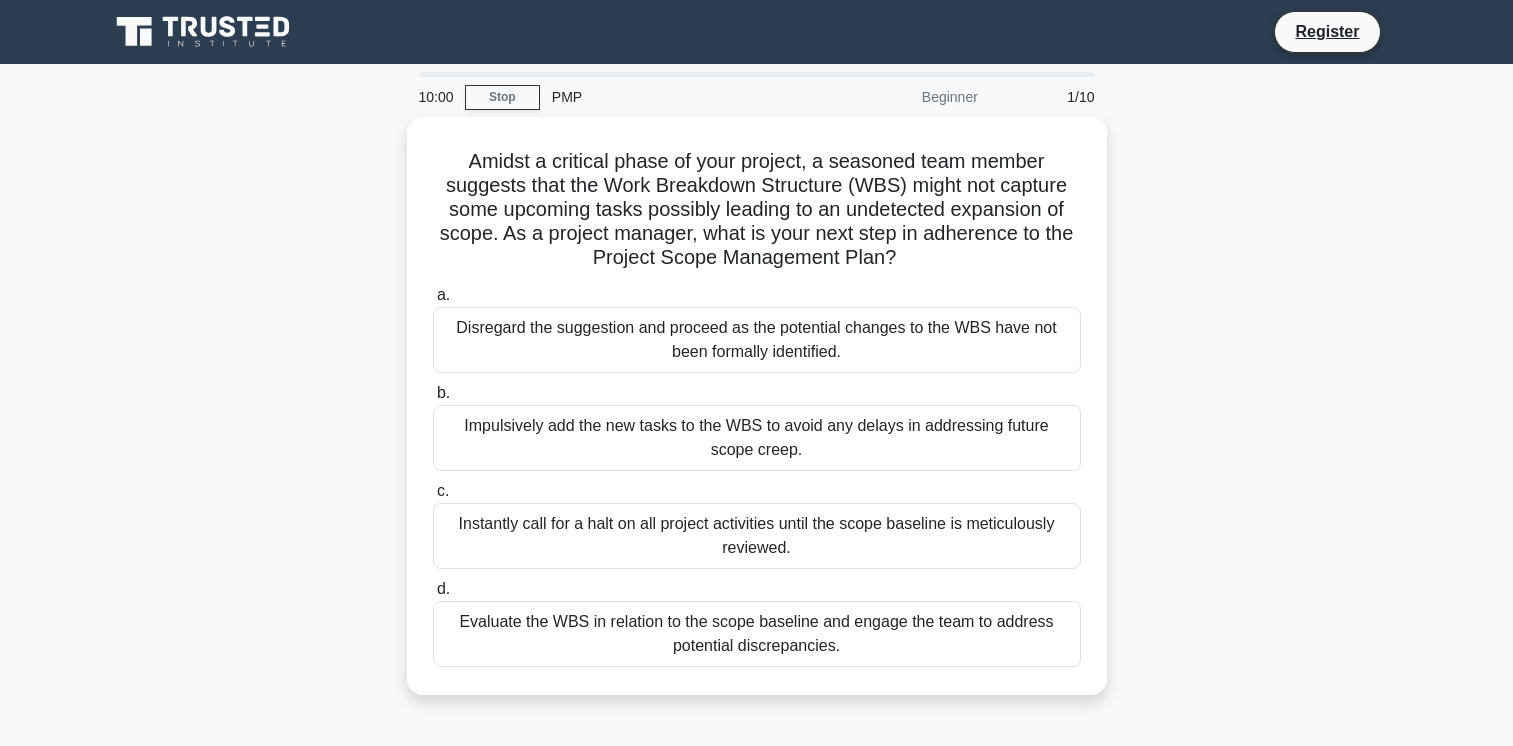 scroll, scrollTop: 0, scrollLeft: 0, axis: both 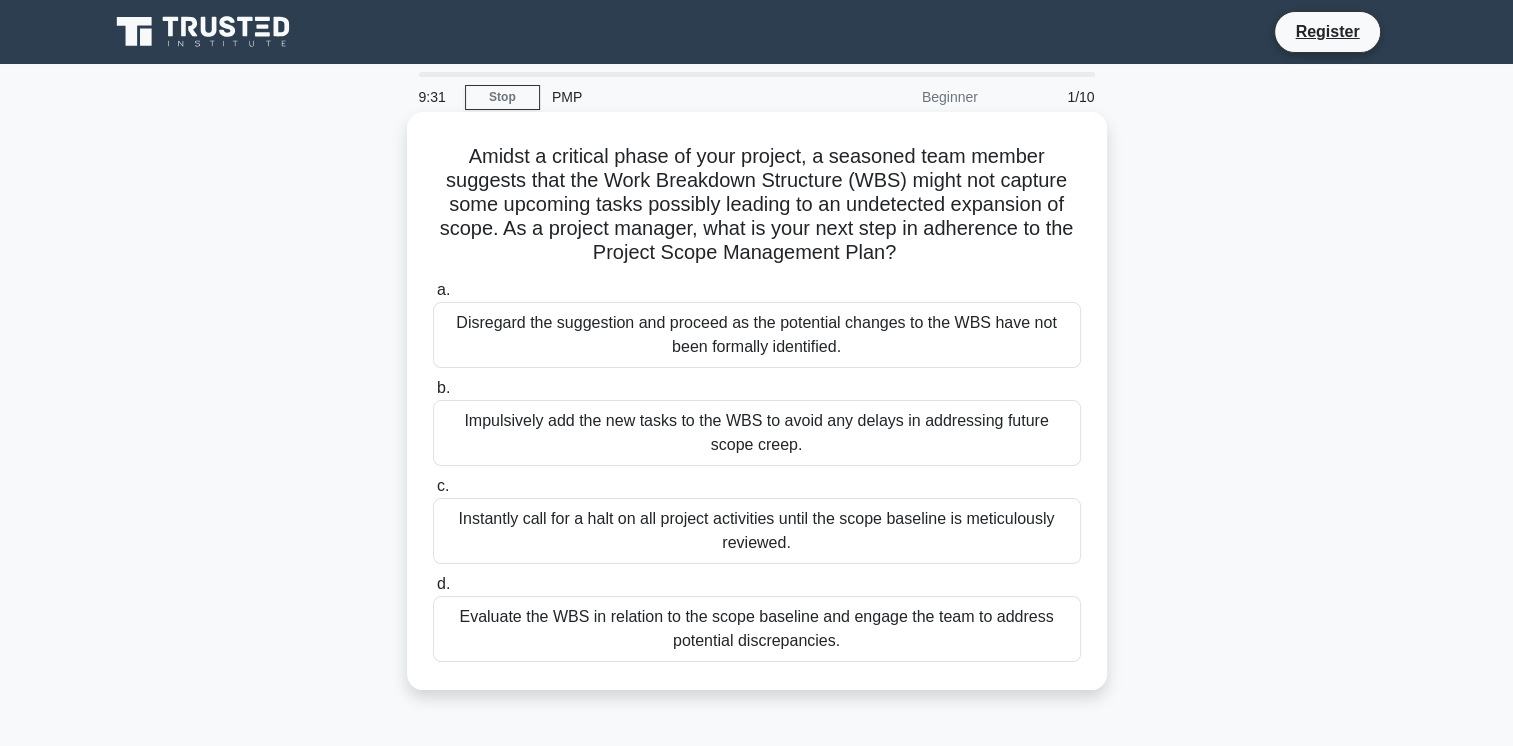 click on "Evaluate the WBS in relation to the scope baseline and engage the team to address potential discrepancies." at bounding box center [757, 629] 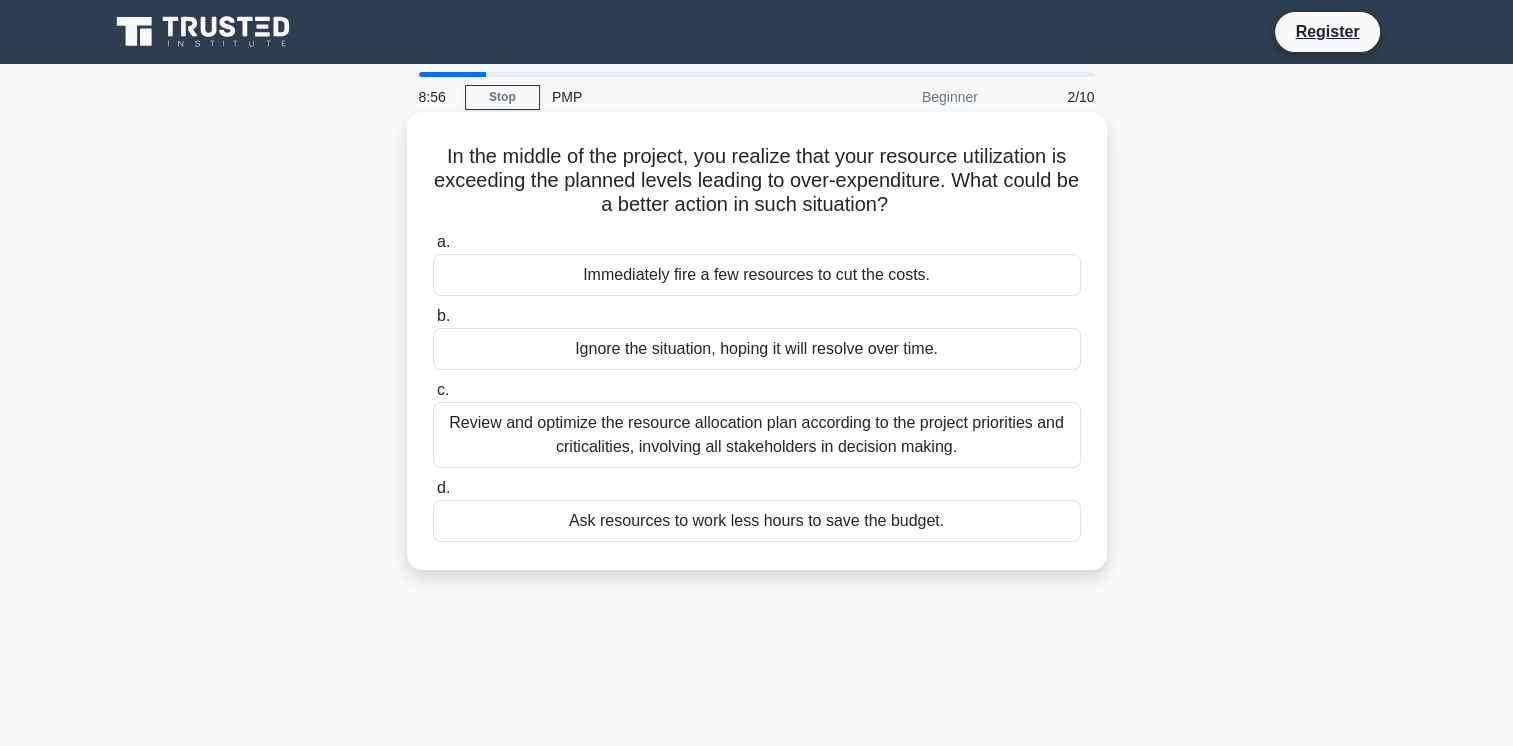 click on "Review and optimize the resource allocation plan according to the project priorities and criticalities, involving all stakeholders in decision making." at bounding box center (757, 435) 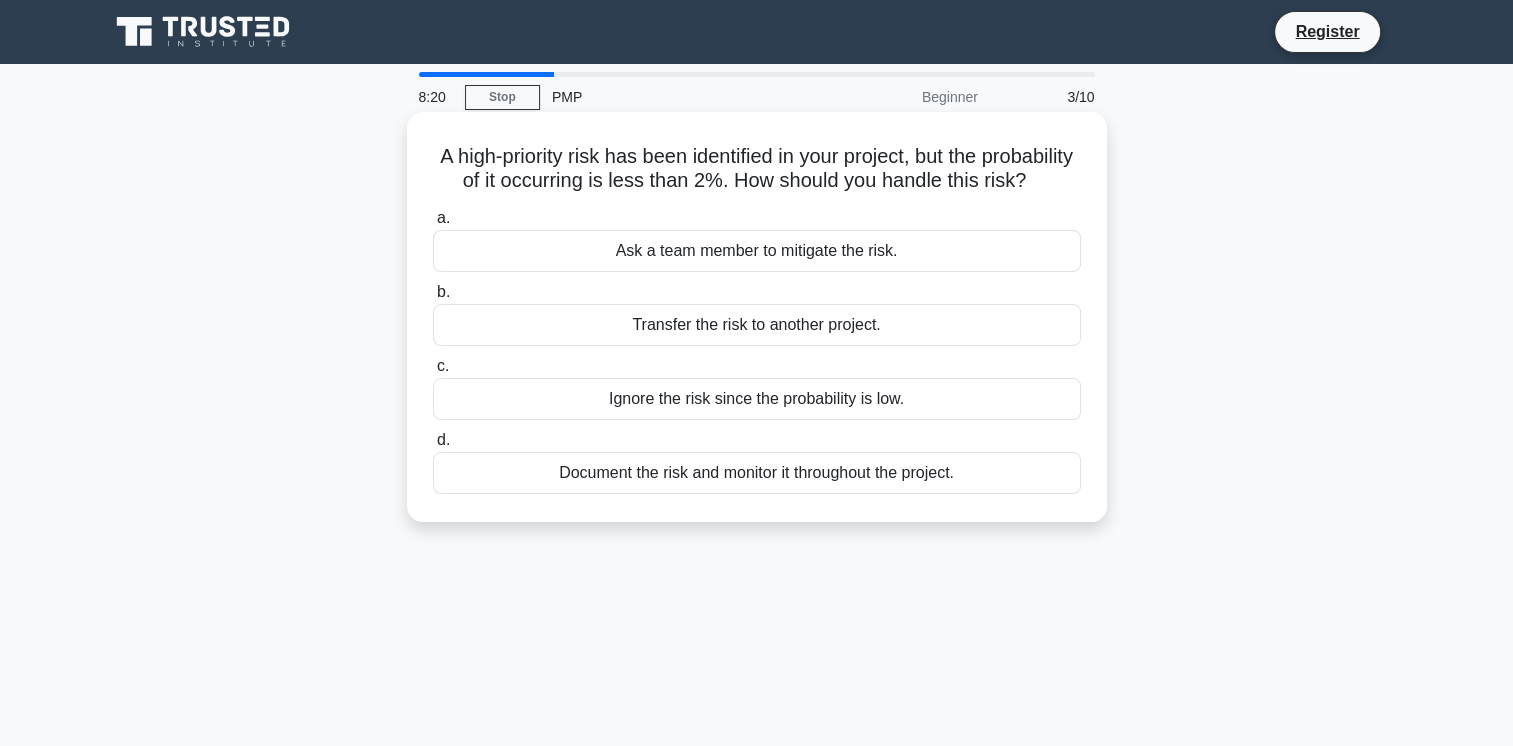 click on "Document the risk and monitor it throughout the project." at bounding box center (757, 473) 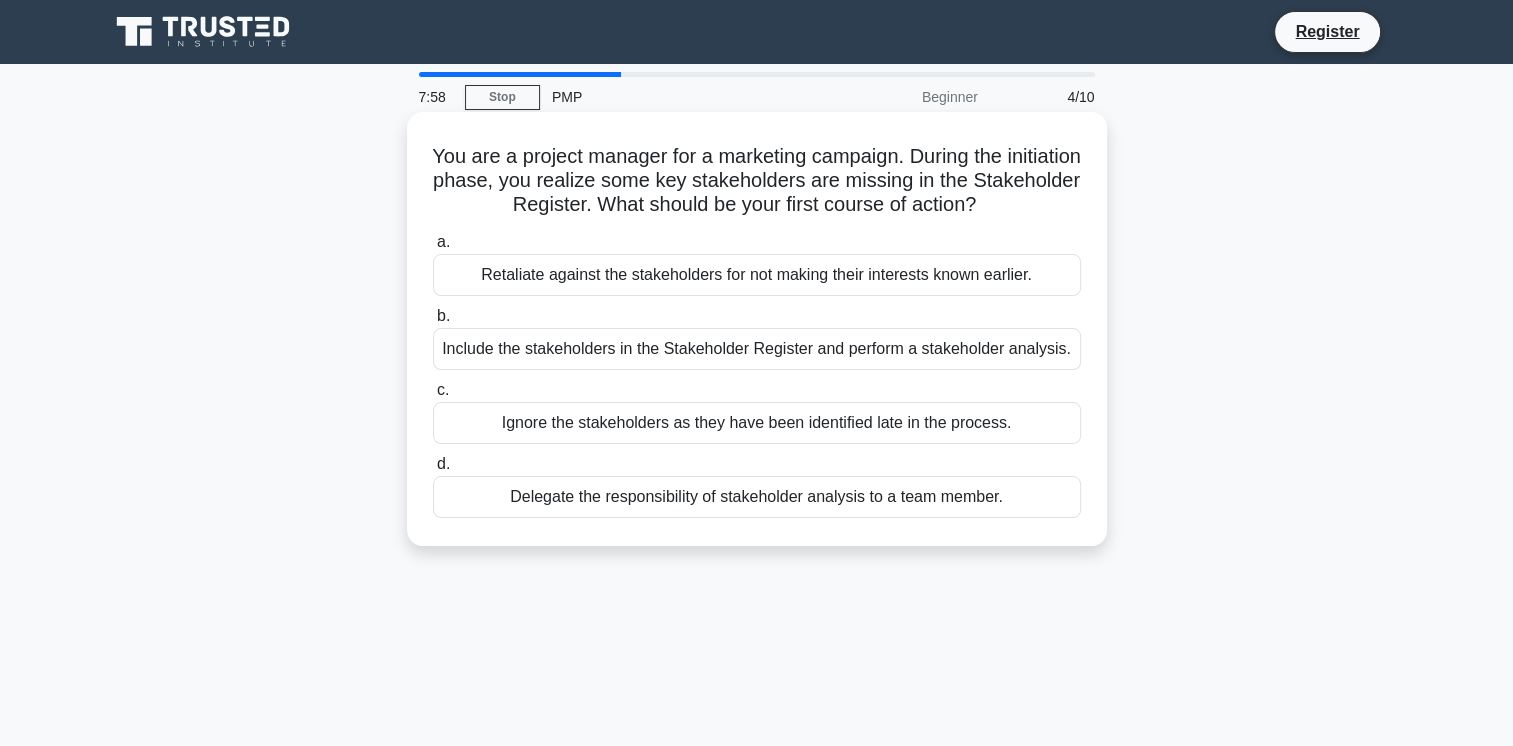click on "Include the stakeholders in the Stakeholder Register and perform a stakeholder analysis." at bounding box center [757, 349] 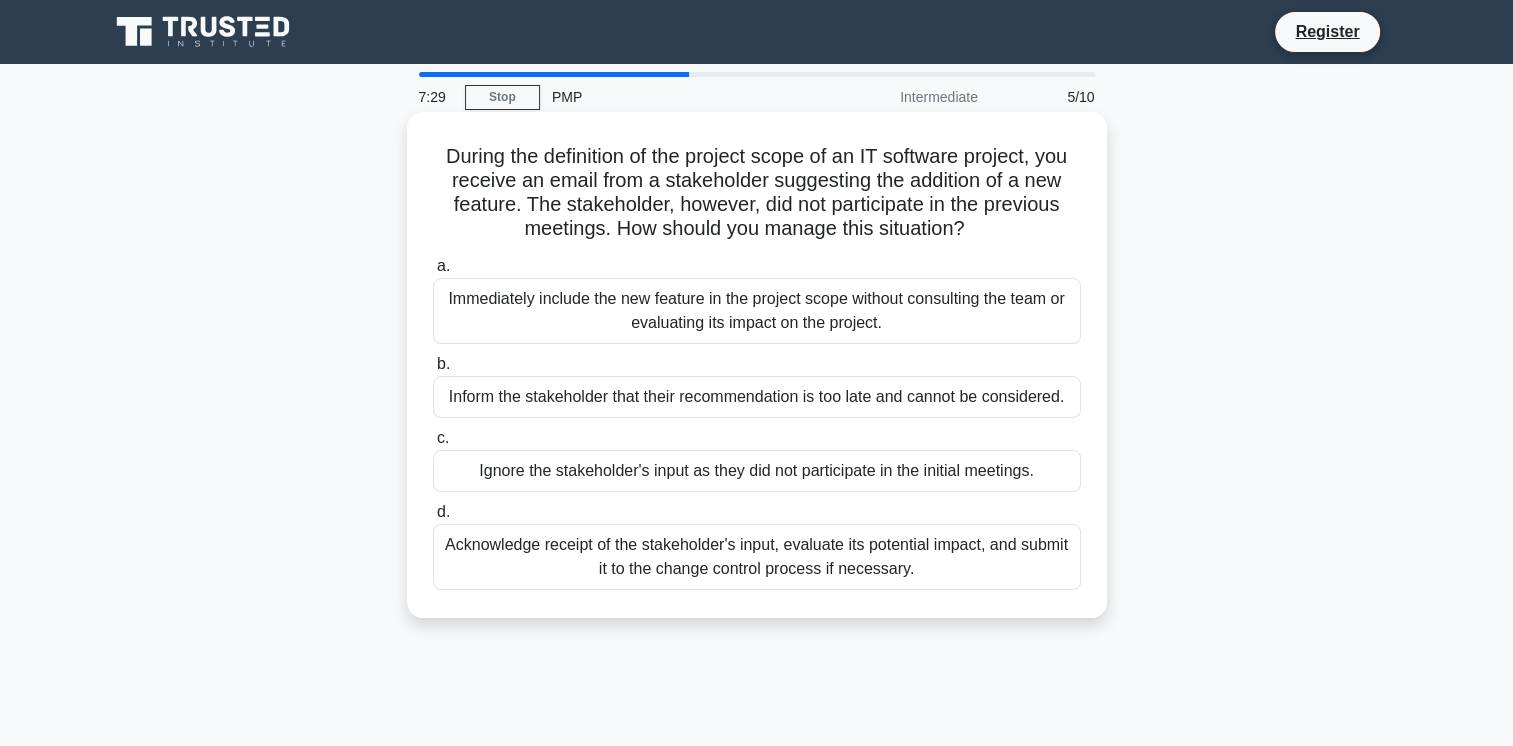 click on "Acknowledge receipt of the stakeholder's input, evaluate its potential impact, and submit it to the change control process if necessary." at bounding box center (757, 557) 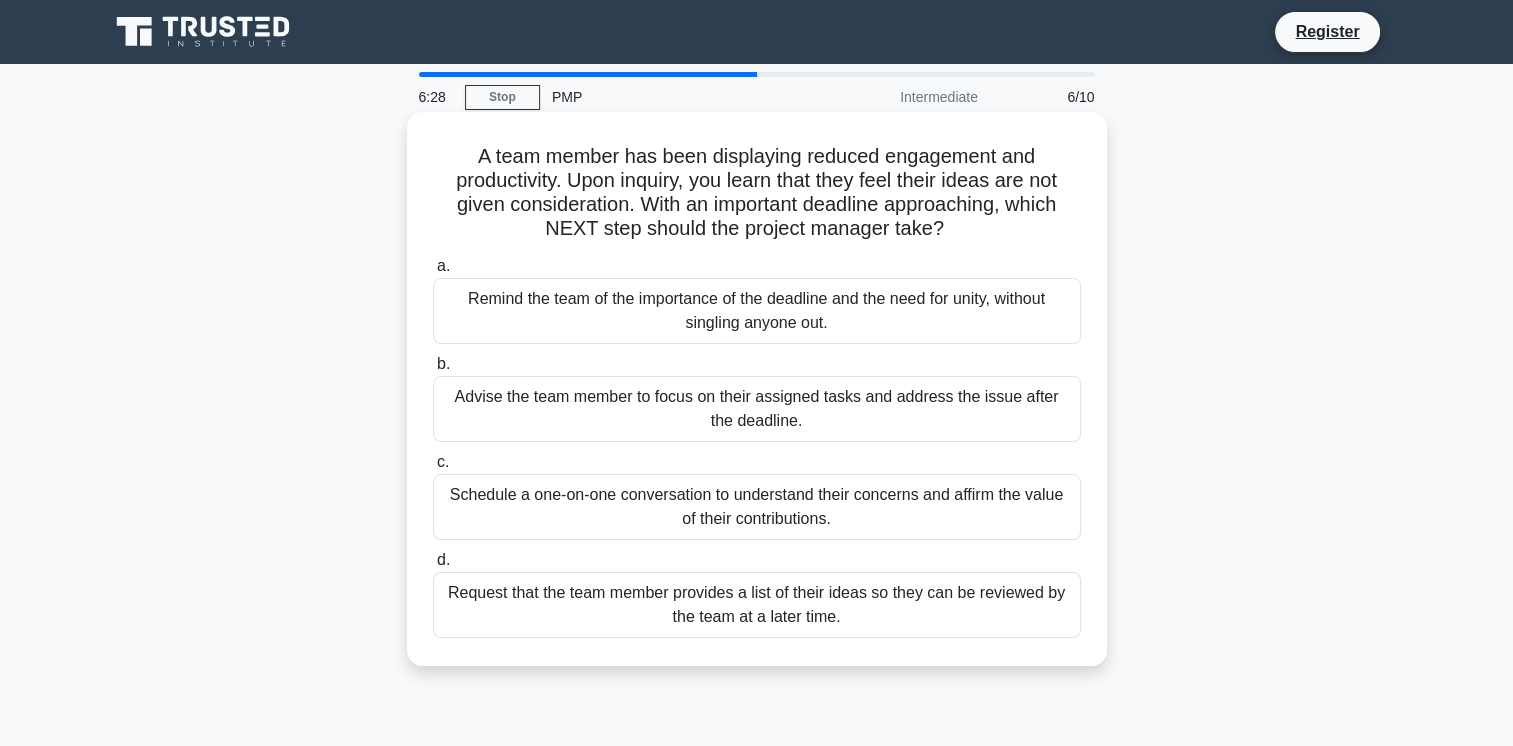 click on "Request that the team member provides a list of their ideas so they can be reviewed by the team at a later time." at bounding box center (757, 605) 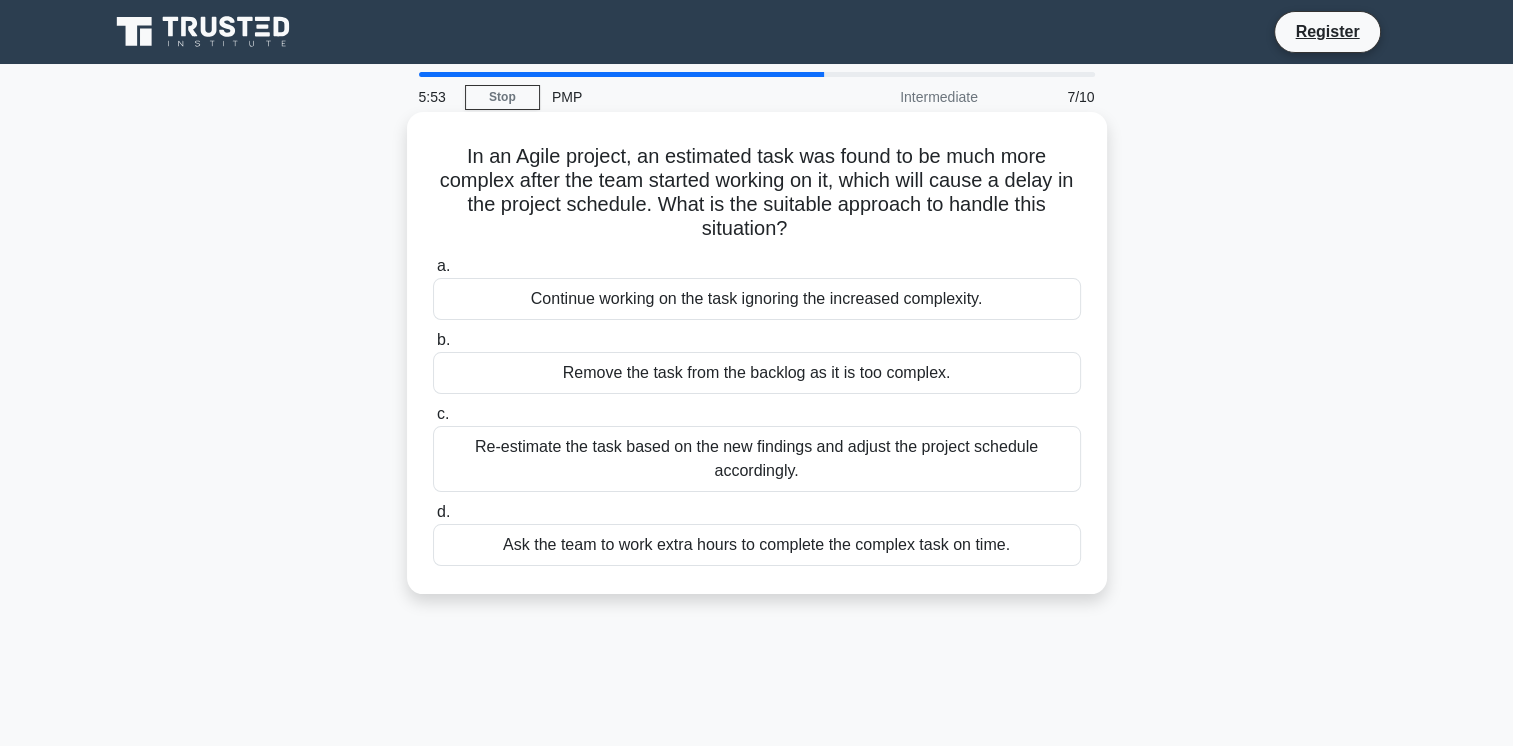 click on "Re-estimate the task based on the new findings and adjust the project schedule accordingly." at bounding box center (757, 459) 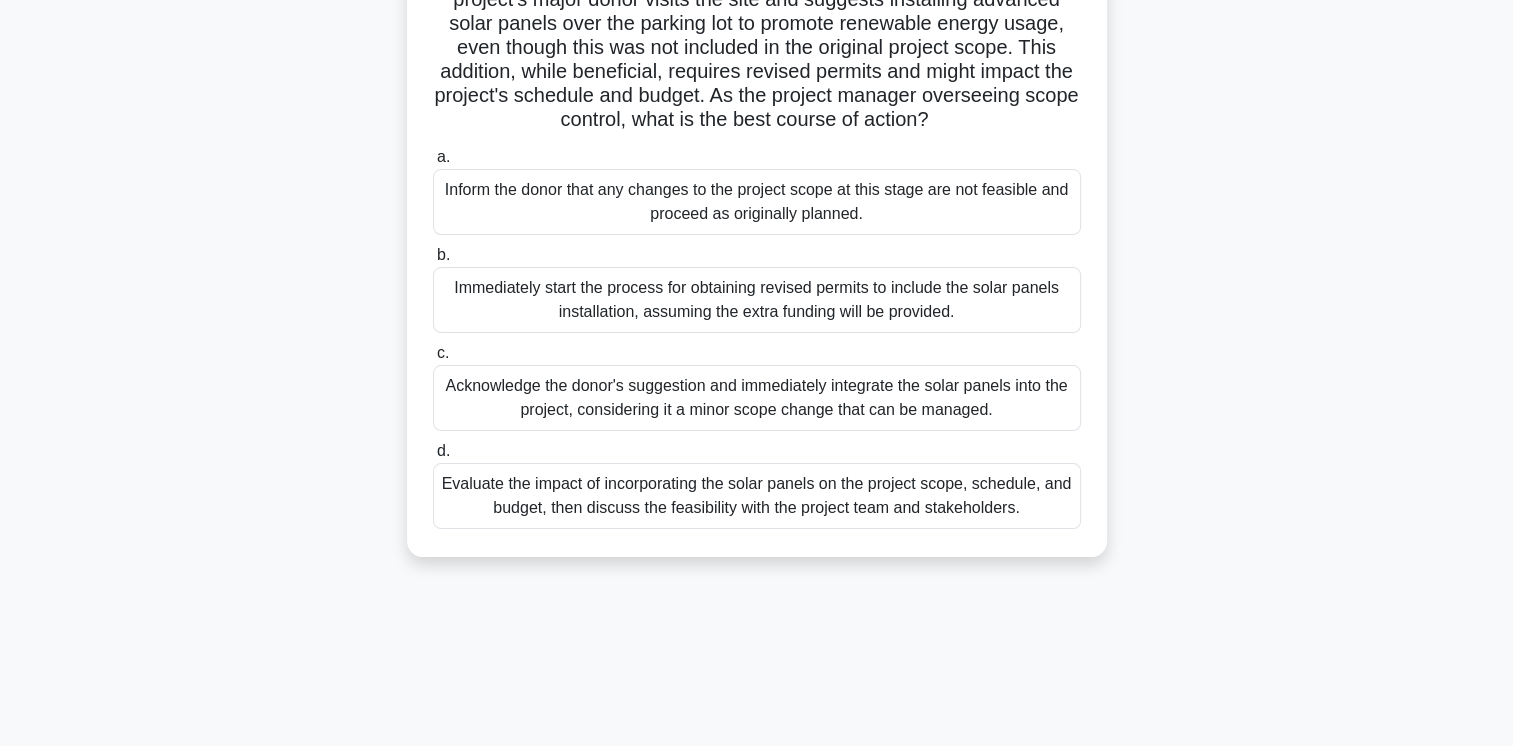 scroll, scrollTop: 209, scrollLeft: 0, axis: vertical 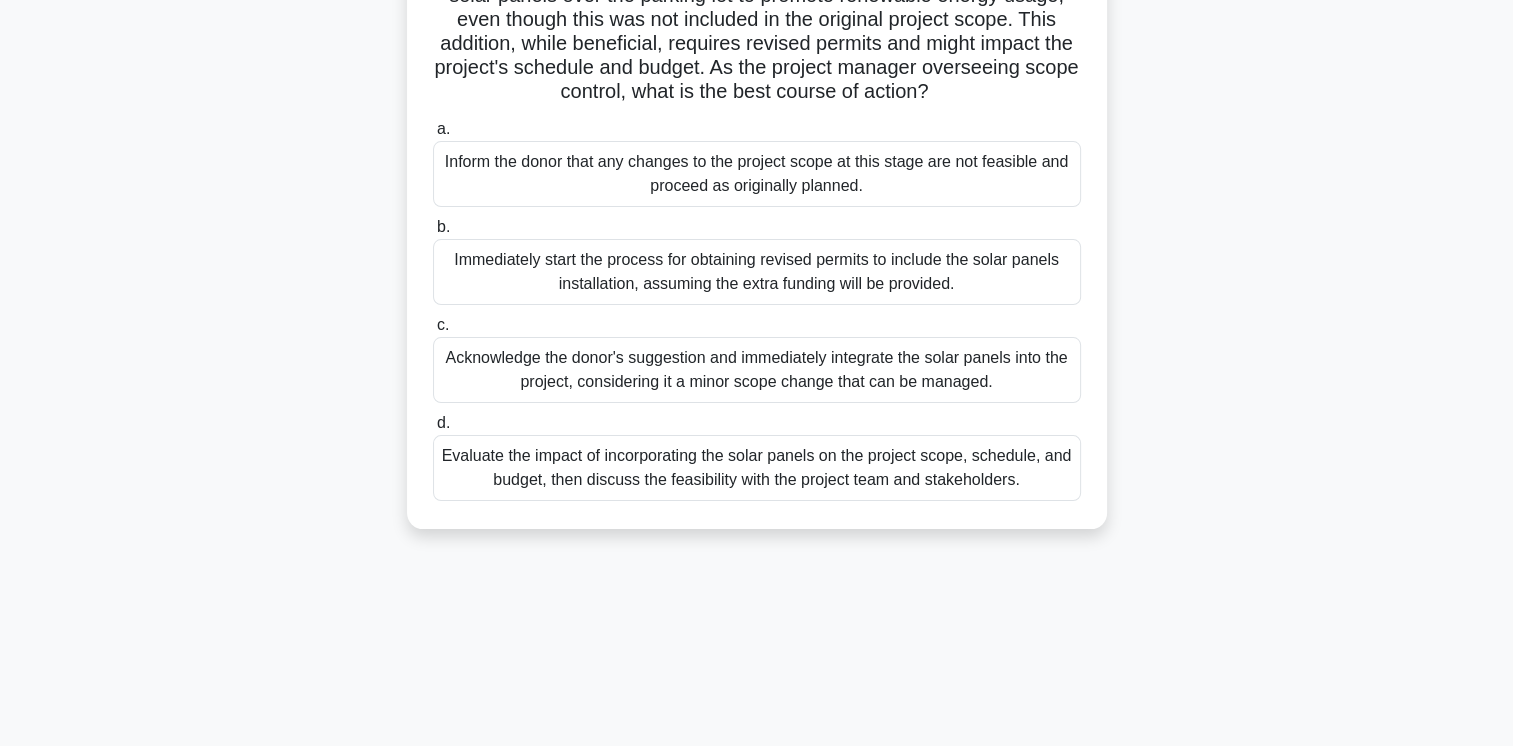 click on "Evaluate the impact of incorporating the solar panels on the project scope, schedule, and budget, then discuss the feasibility with the project team and stakeholders." at bounding box center (757, 468) 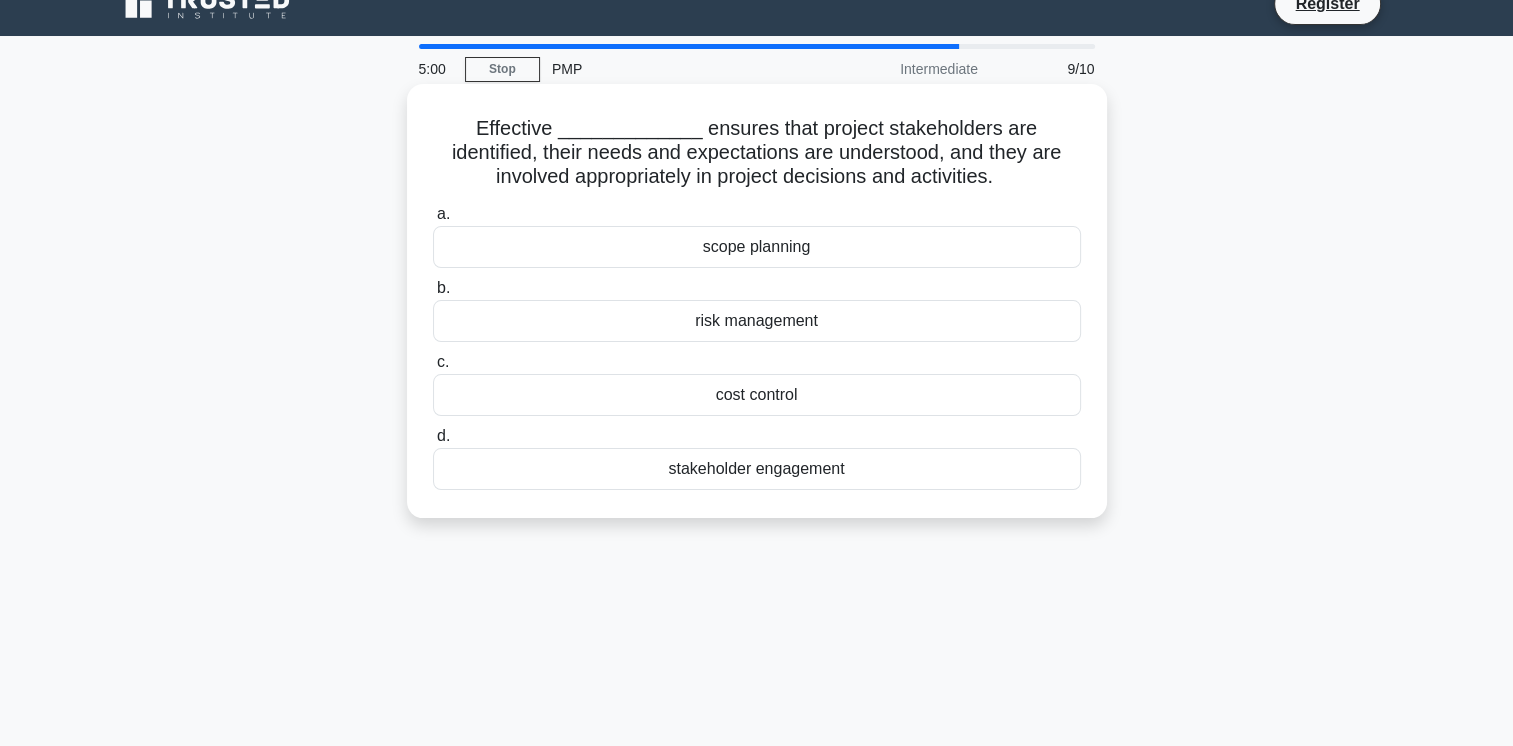scroll, scrollTop: 0, scrollLeft: 0, axis: both 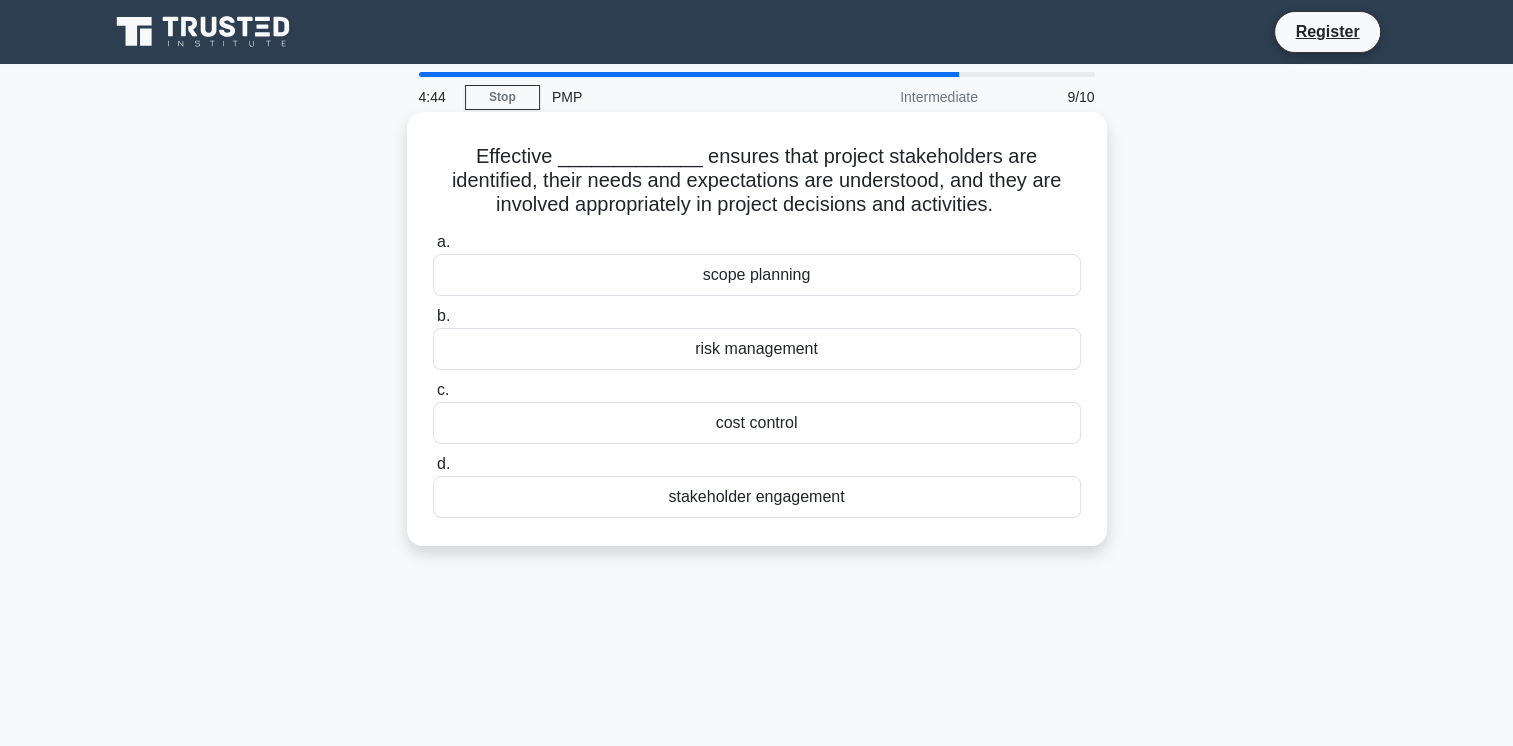 click on "stakeholder engagement" at bounding box center (757, 497) 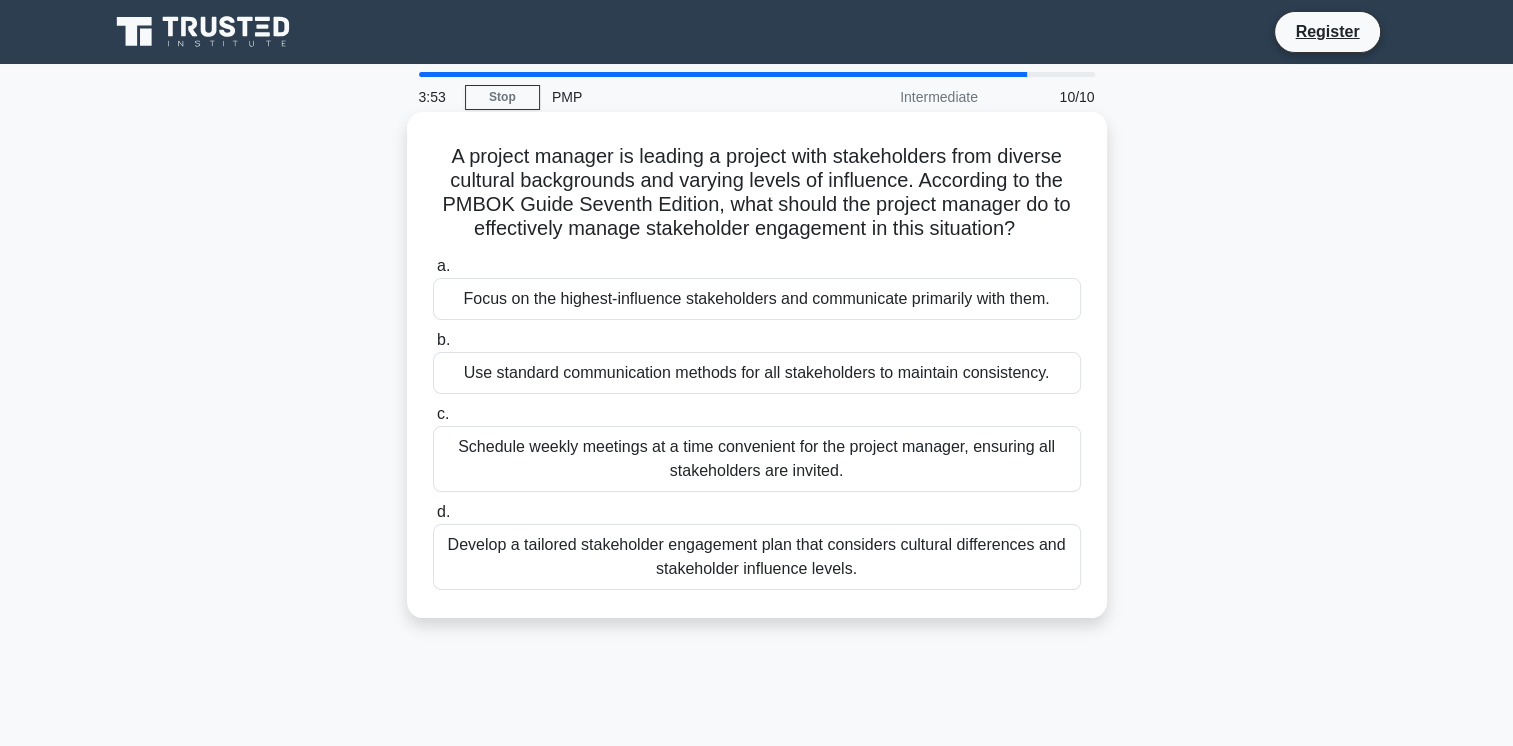 click on "Use standard communication methods for all stakeholders to maintain consistency." at bounding box center [757, 373] 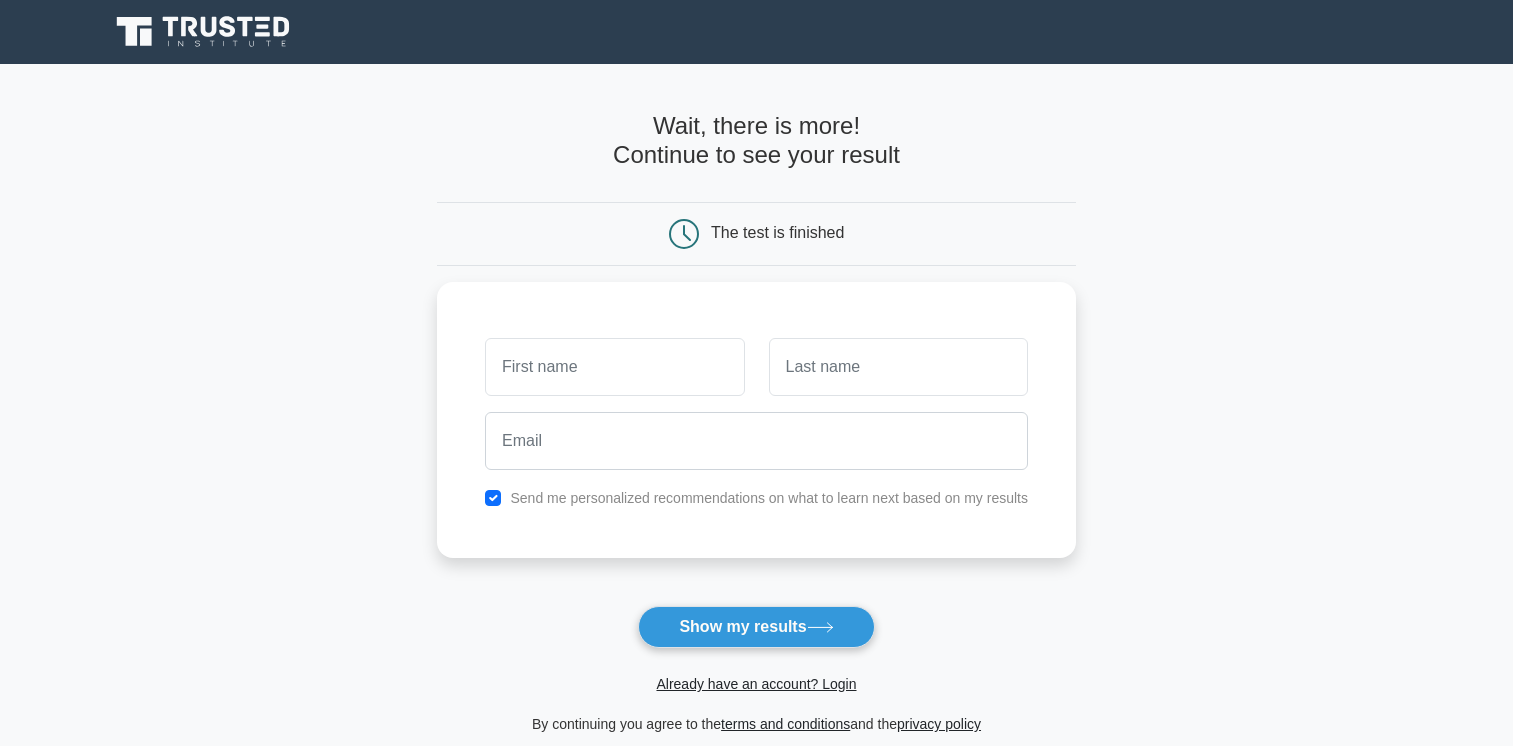 scroll, scrollTop: 0, scrollLeft: 0, axis: both 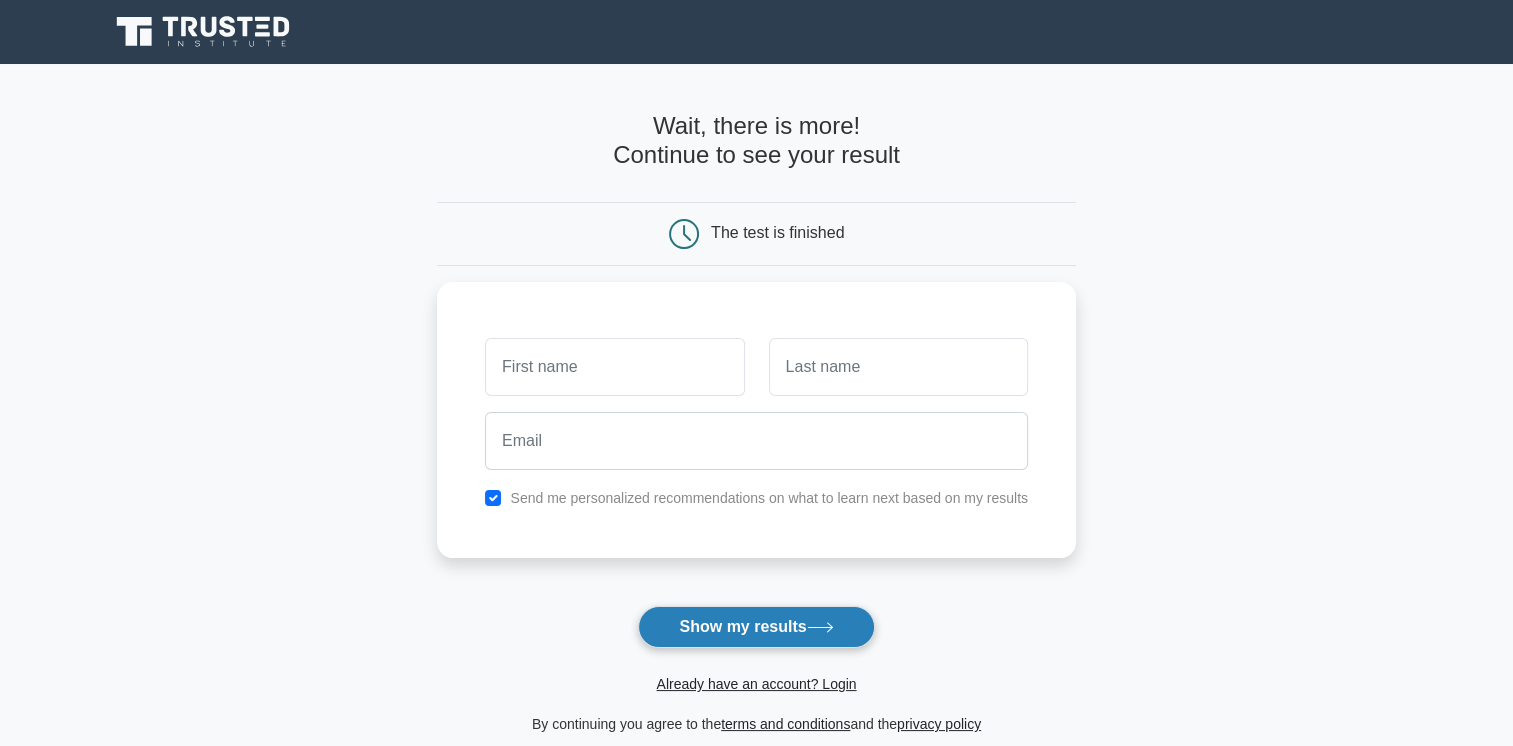 click on "Show my results" at bounding box center [756, 627] 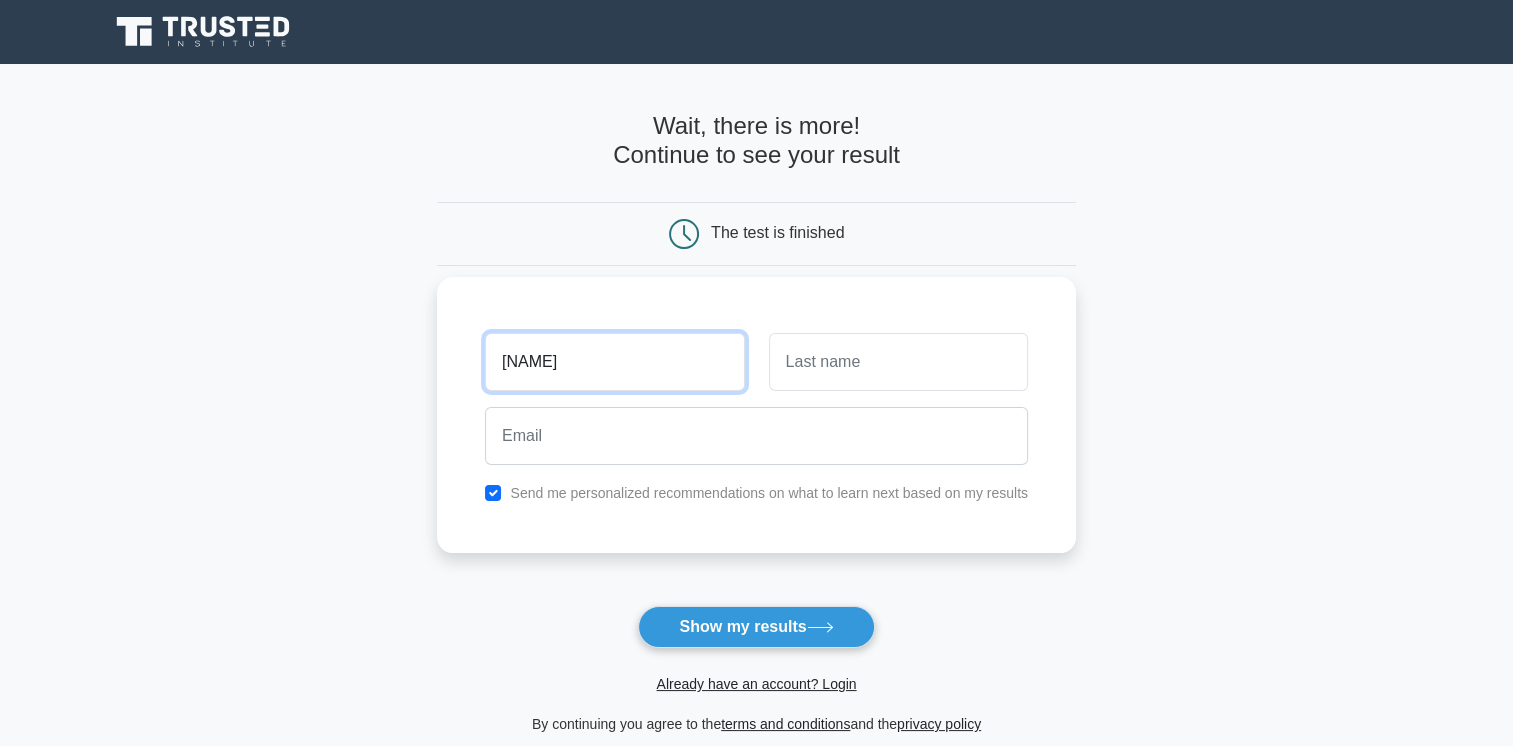 type on "[NAME]" 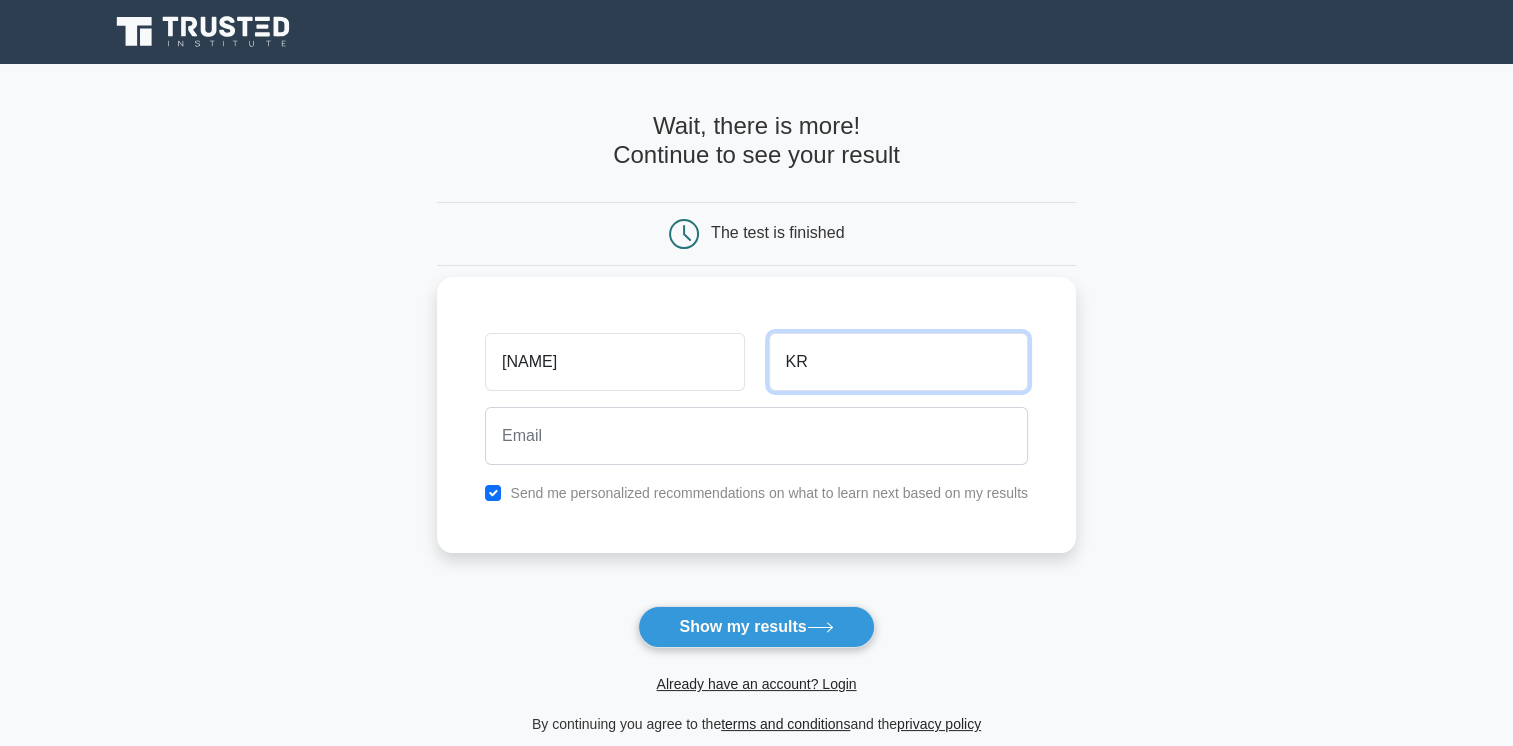 type on "KR" 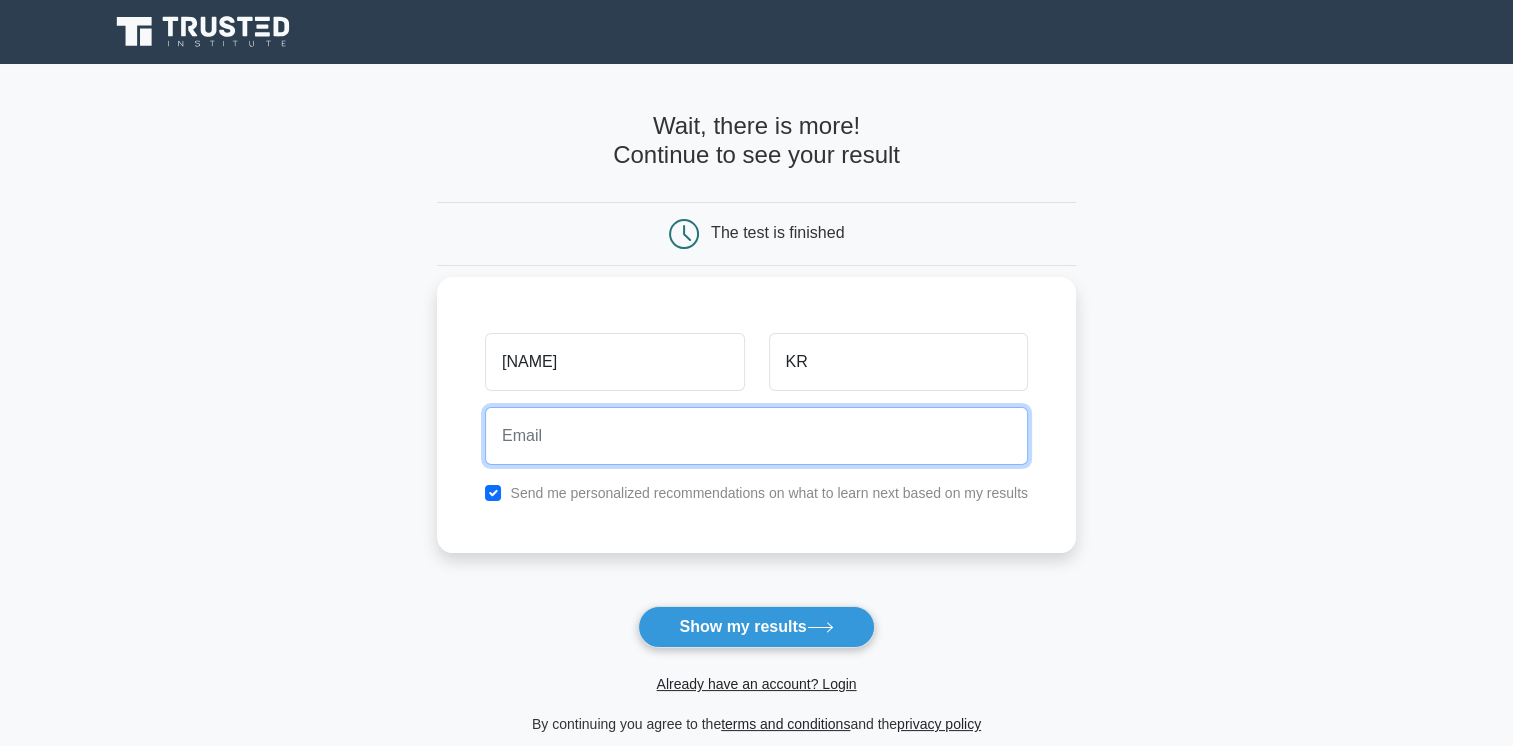 type on "N" 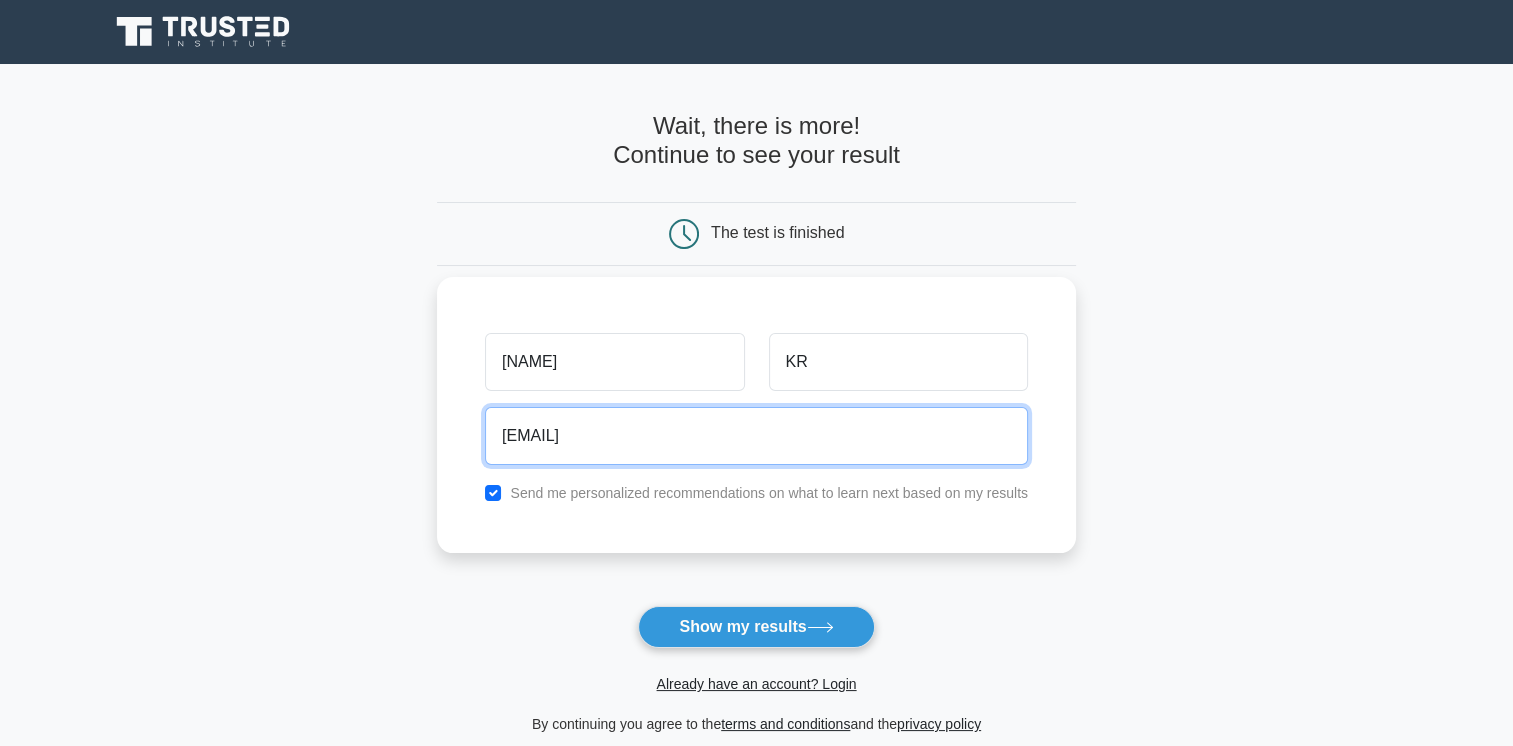 type on "narayanan.kr48@yahoo.com" 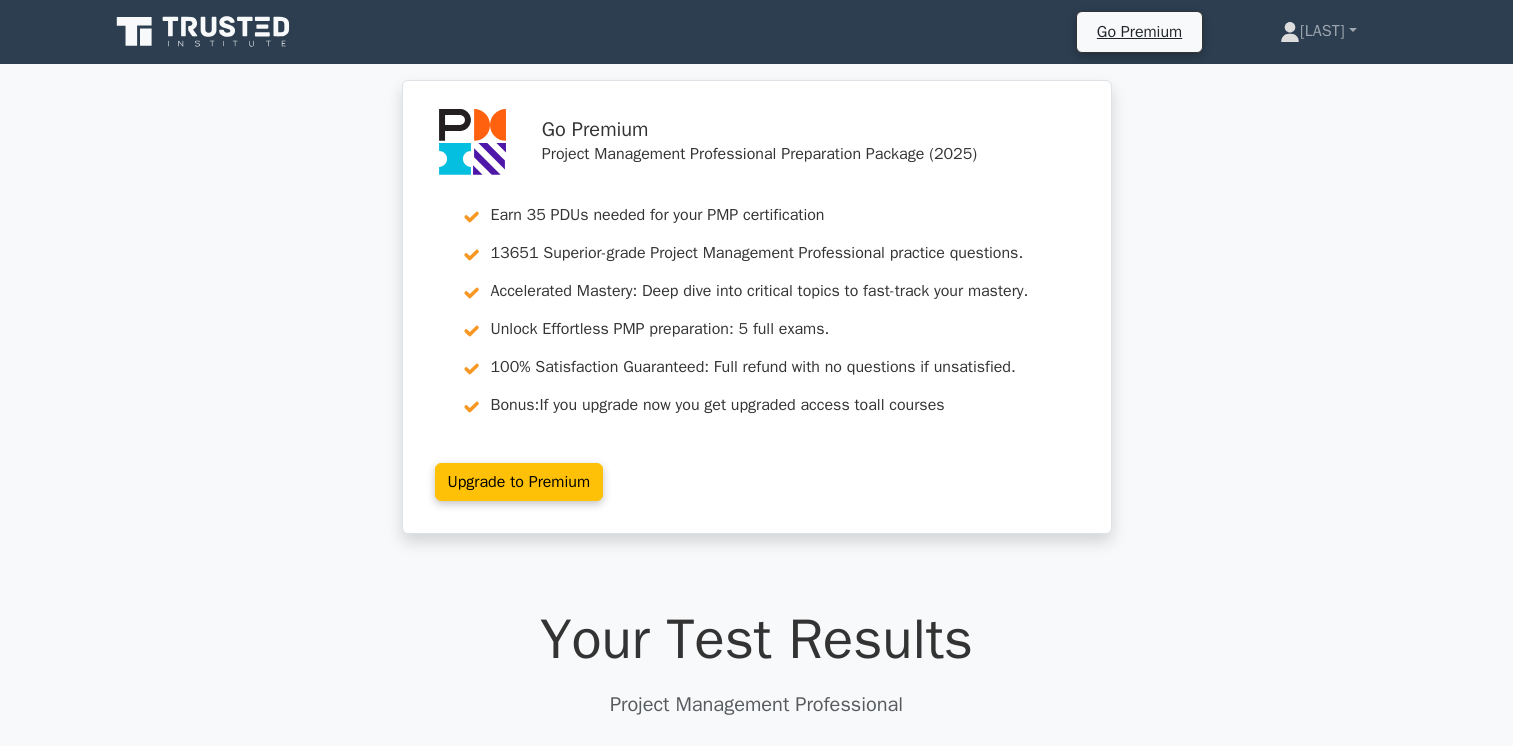 scroll, scrollTop: 0, scrollLeft: 0, axis: both 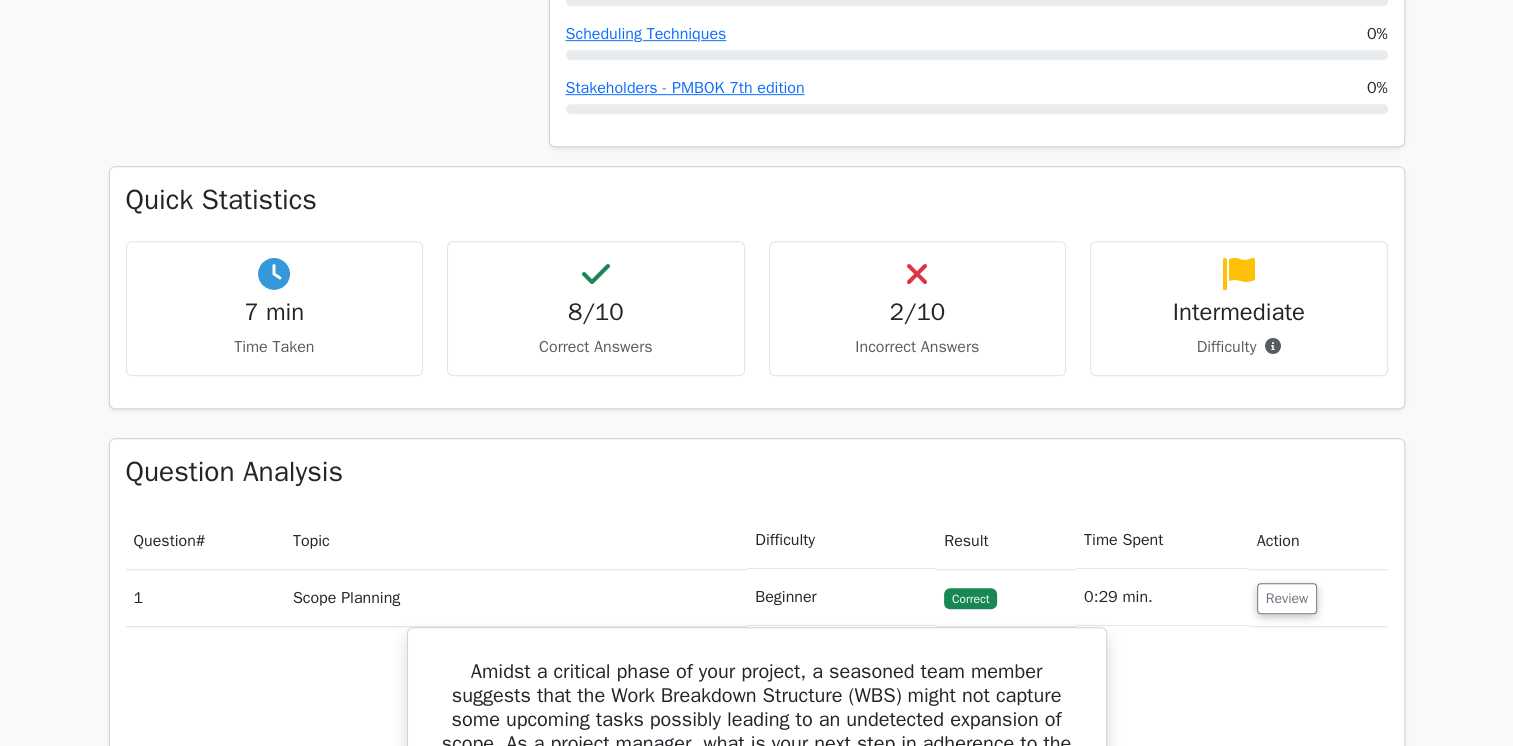 click on "2/10" at bounding box center (918, 312) 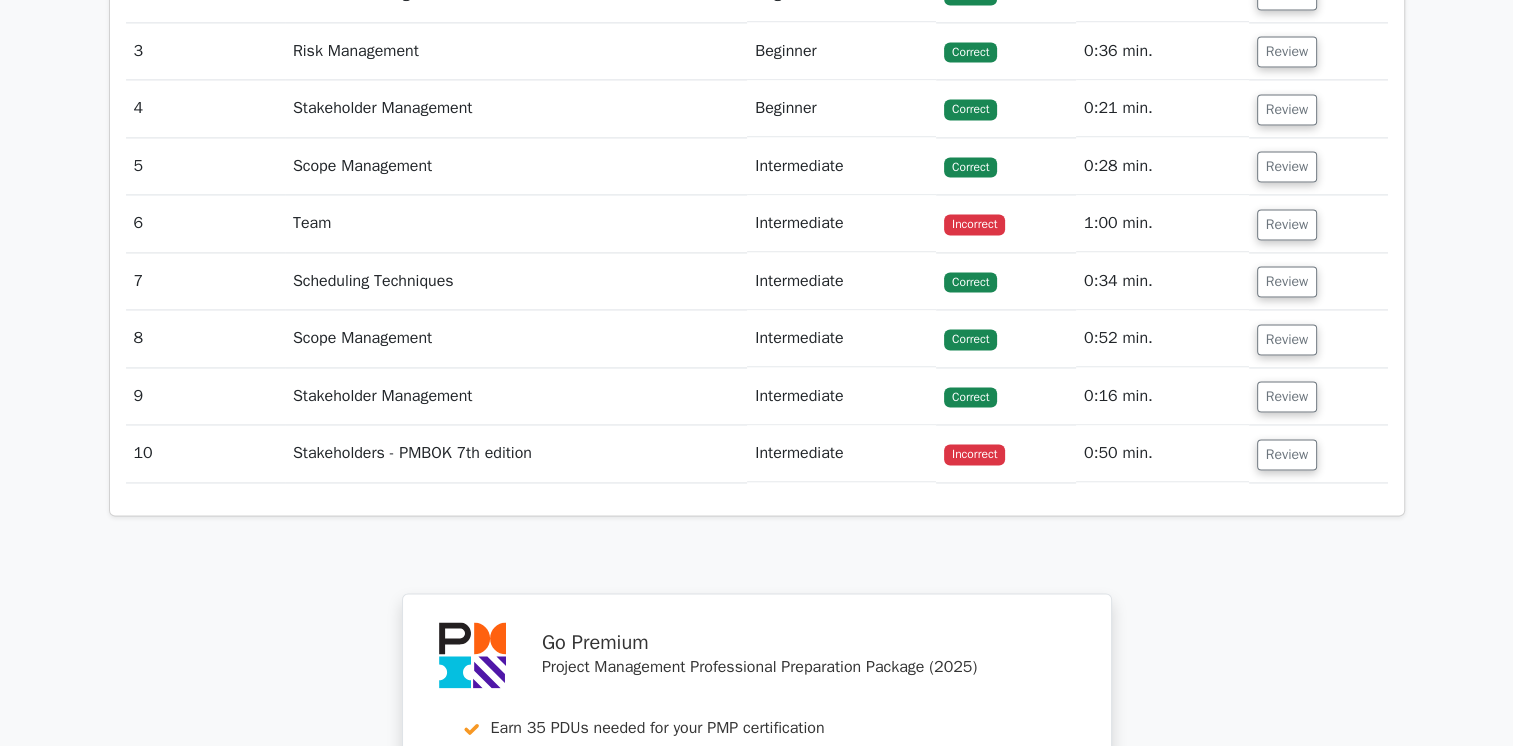 scroll, scrollTop: 2877, scrollLeft: 0, axis: vertical 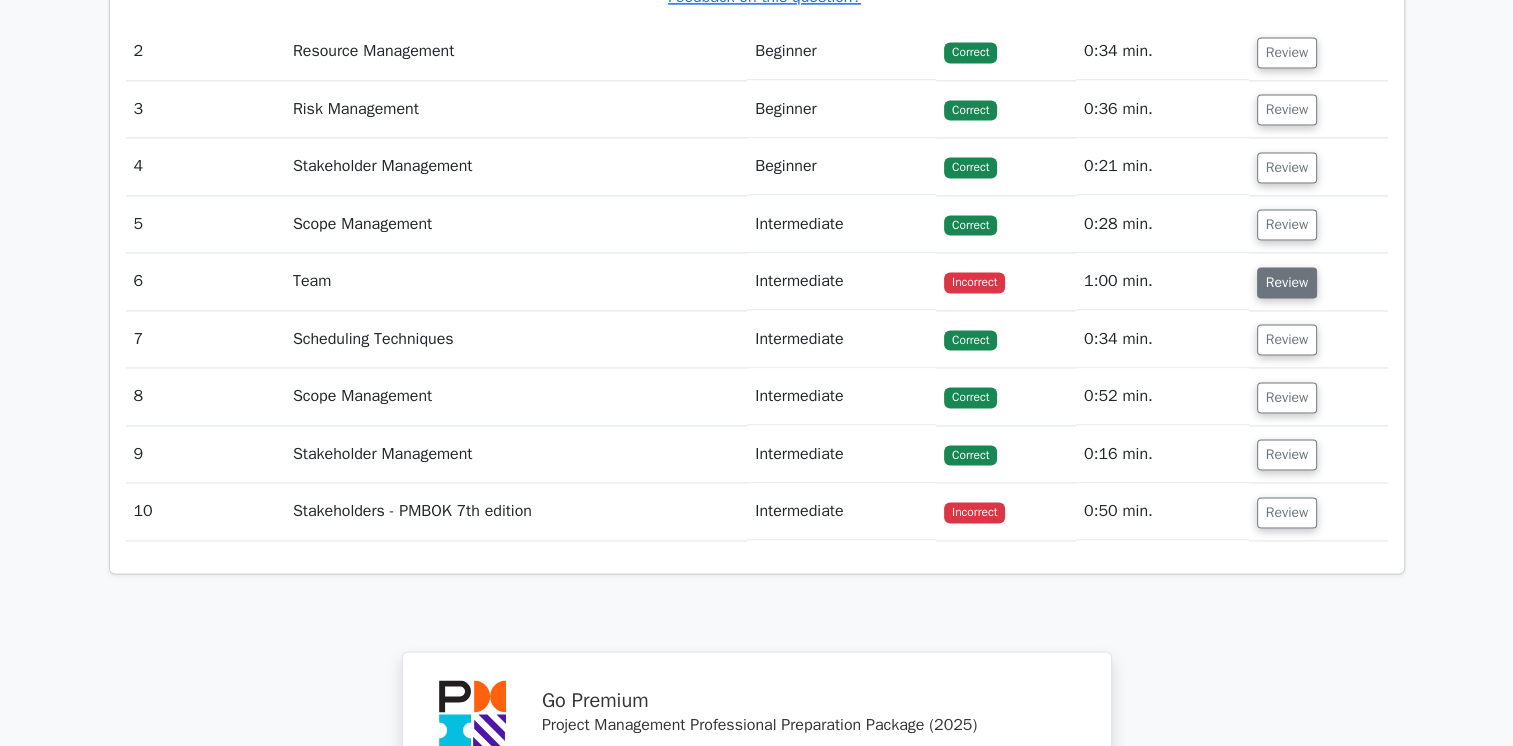 click on "Review" at bounding box center [1287, 282] 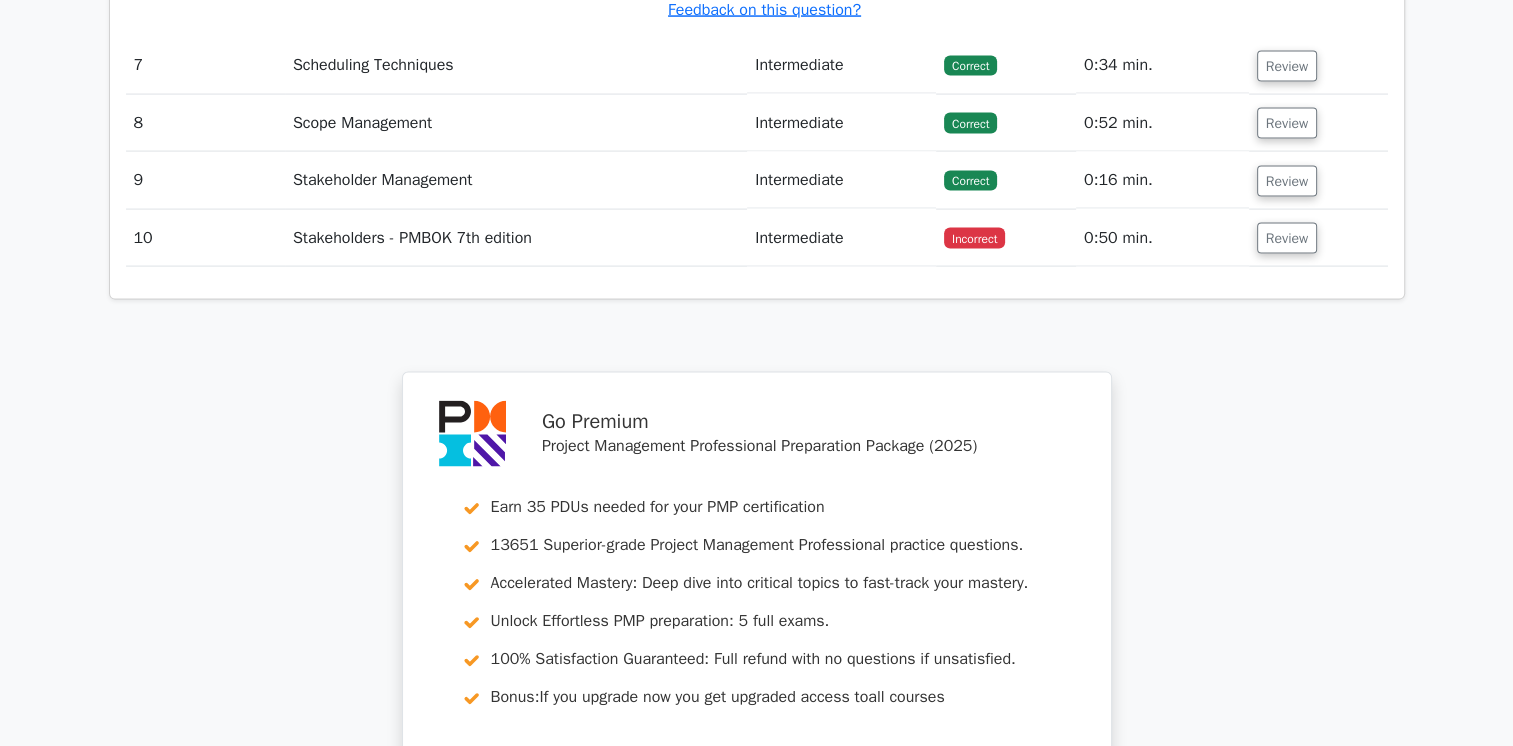 scroll, scrollTop: 4271, scrollLeft: 0, axis: vertical 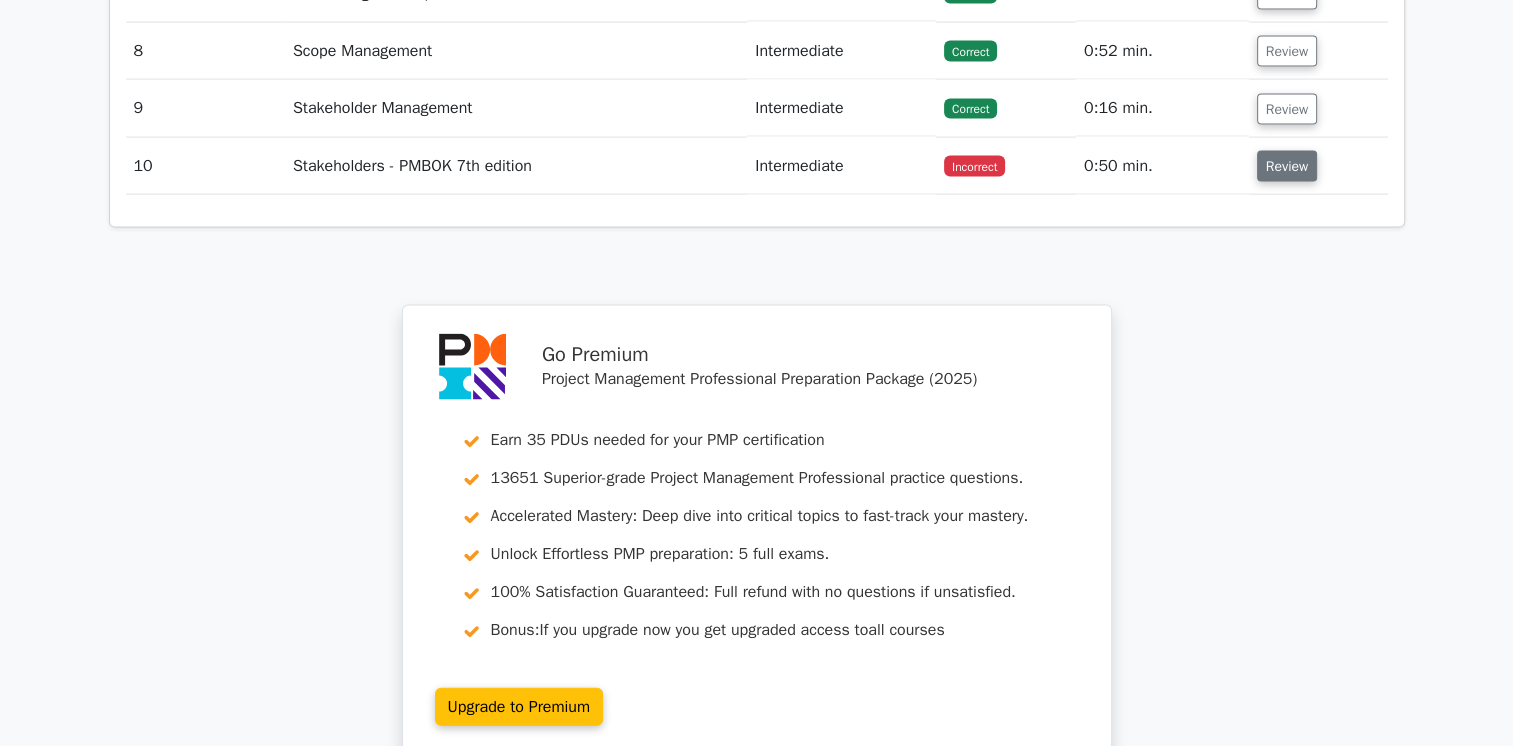 click on "Review" at bounding box center [1287, 166] 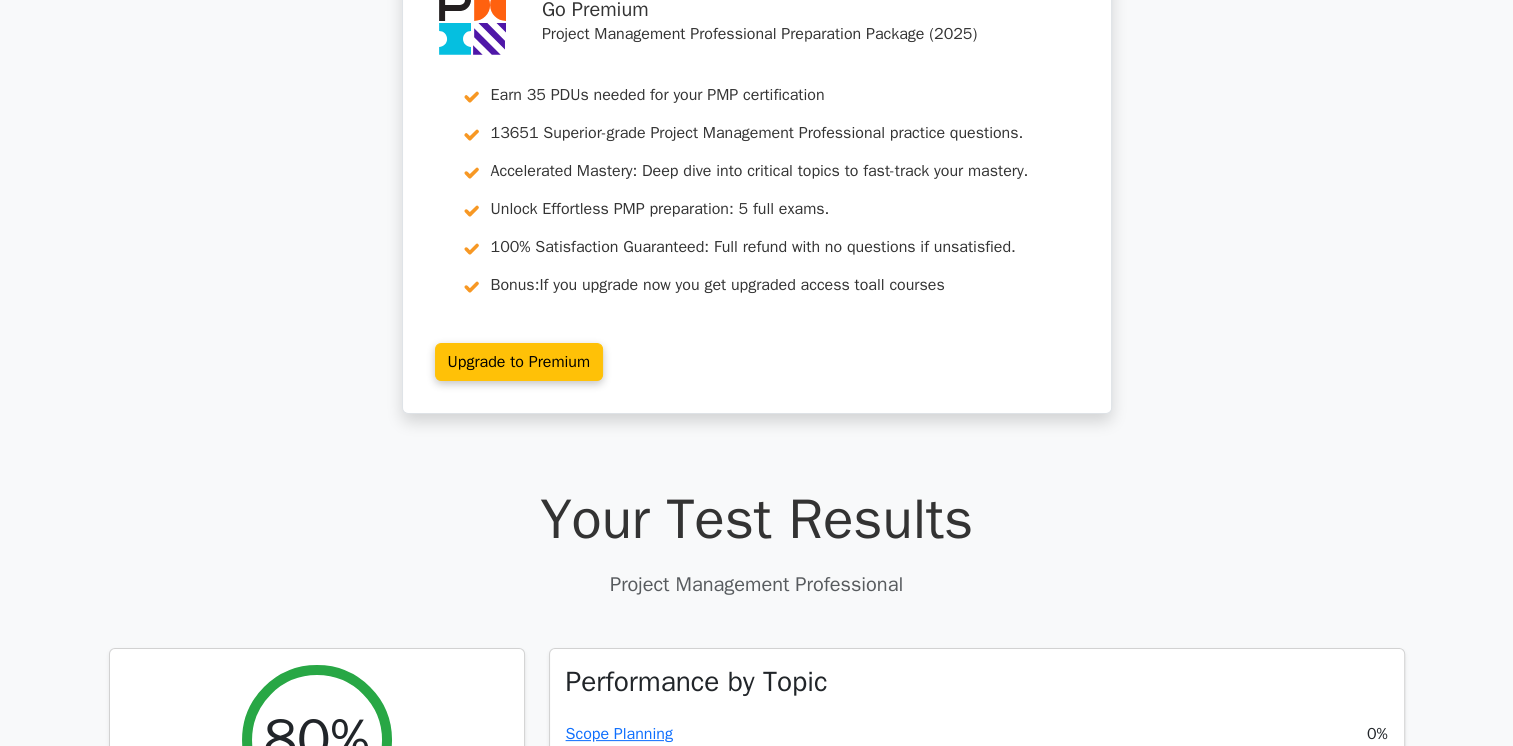 scroll, scrollTop: 0, scrollLeft: 0, axis: both 